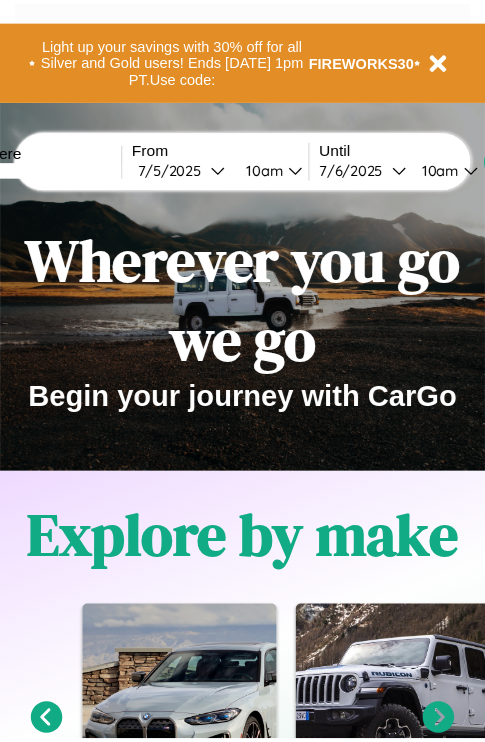 scroll, scrollTop: 0, scrollLeft: 0, axis: both 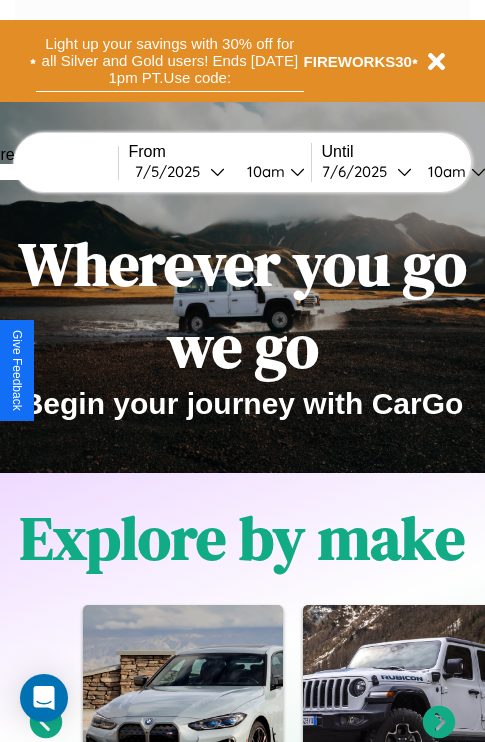 click on "Light up your savings with 30% off for all Silver and Gold users! Ends [DATE] 1pm PT.  Use code:" at bounding box center [170, 61] 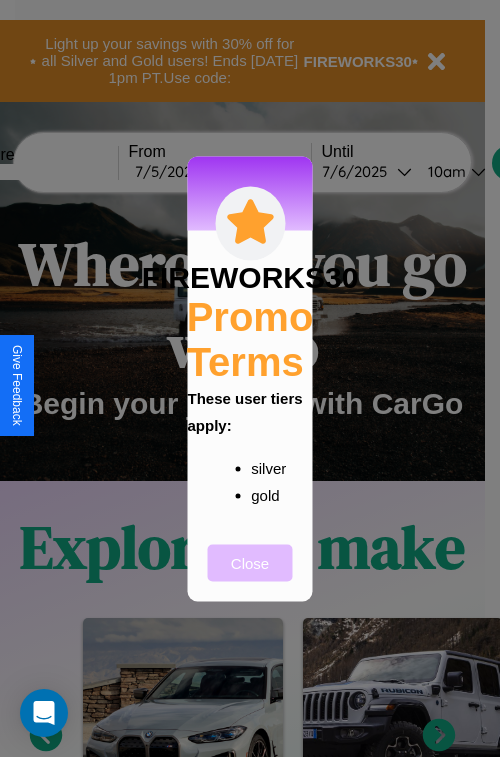 click on "Close" at bounding box center (250, 562) 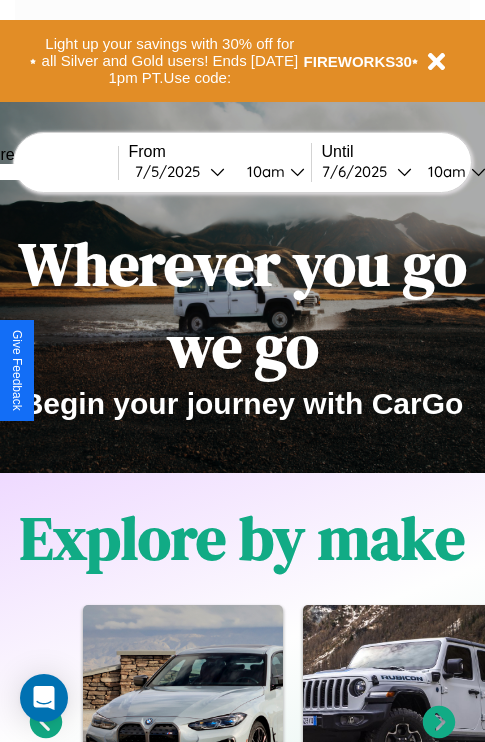 click at bounding box center (43, 172) 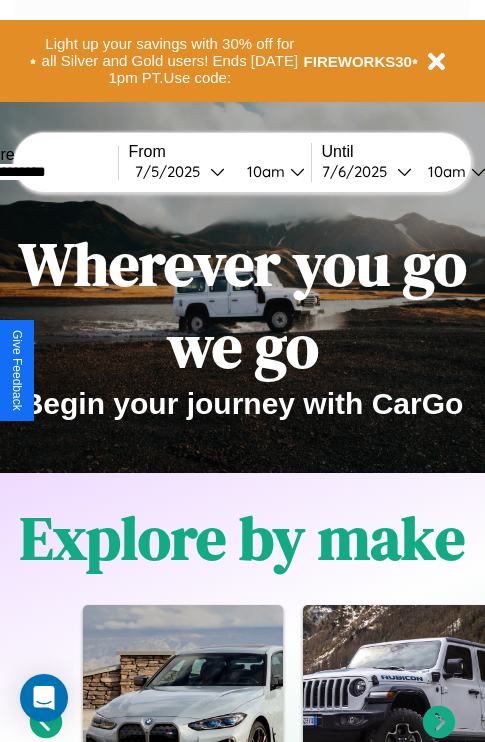 type on "**********" 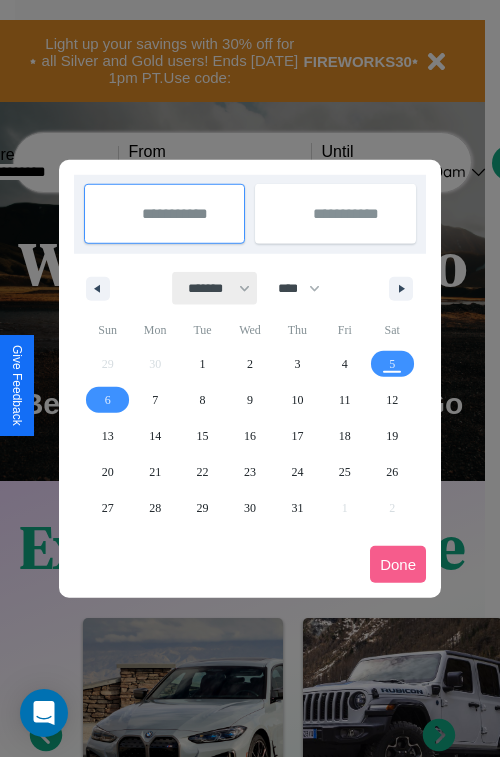 click on "******* ******** ***** ***** *** **** **** ****** ********* ******* ******** ********" at bounding box center [215, 288] 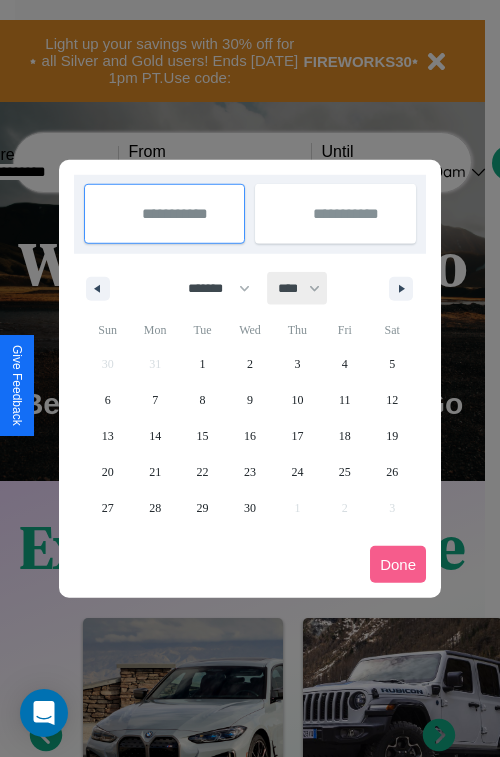click on "**** **** **** **** **** **** **** **** **** **** **** **** **** **** **** **** **** **** **** **** **** **** **** **** **** **** **** **** **** **** **** **** **** **** **** **** **** **** **** **** **** **** **** **** **** **** **** **** **** **** **** **** **** **** **** **** **** **** **** **** **** **** **** **** **** **** **** **** **** **** **** **** **** **** **** **** **** **** **** **** **** **** **** **** **** **** **** **** **** **** **** **** **** **** **** **** **** **** **** **** **** **** **** **** **** **** **** **** **** **** **** **** **** **** **** **** **** **** **** **** ****" at bounding box center [298, 288] 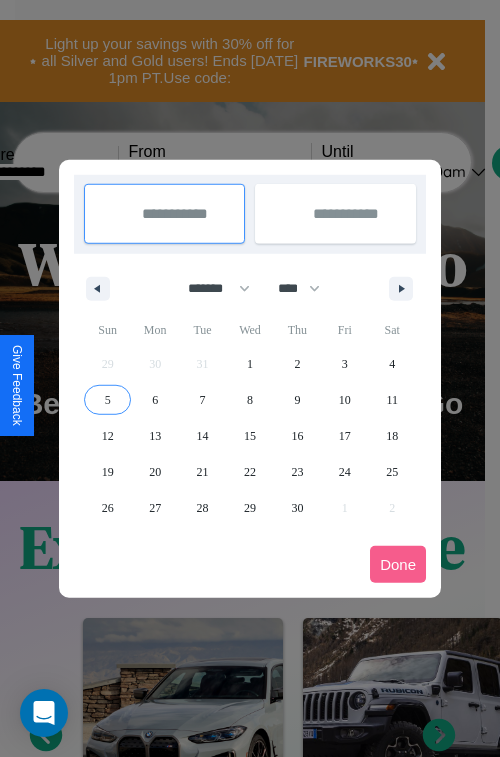 click on "5" at bounding box center [108, 400] 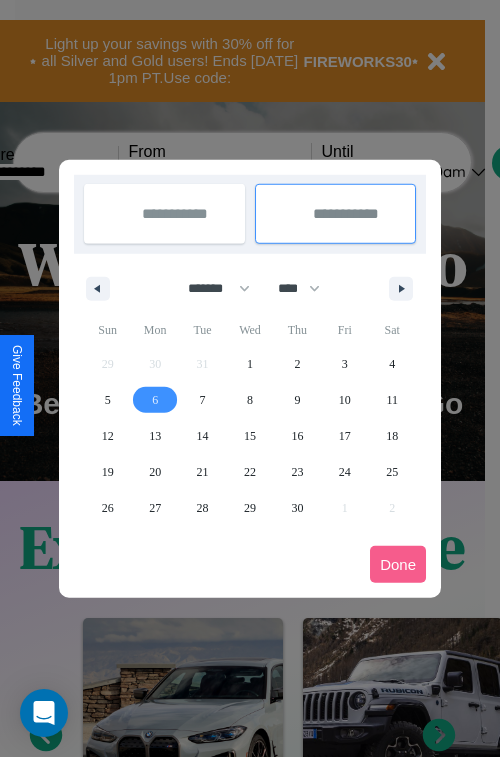 click on "6" at bounding box center [155, 400] 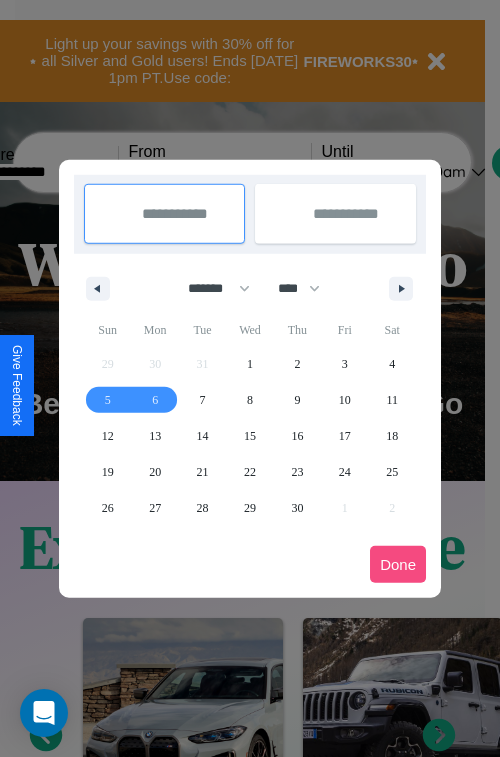 click on "Done" at bounding box center [398, 564] 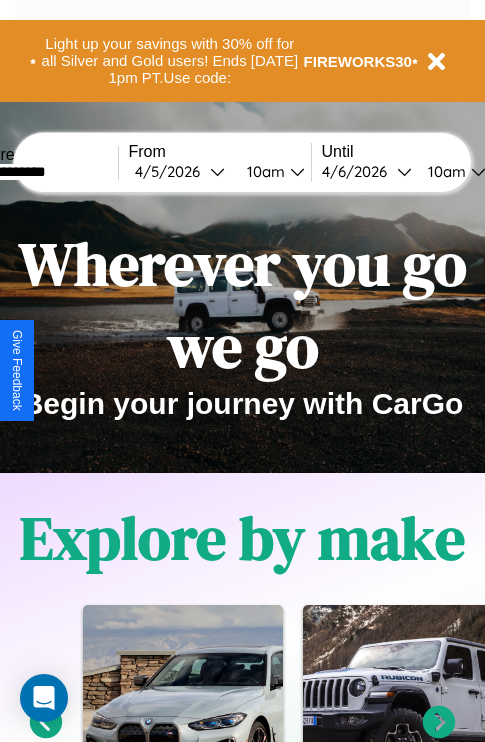 click on "10am" at bounding box center (263, 171) 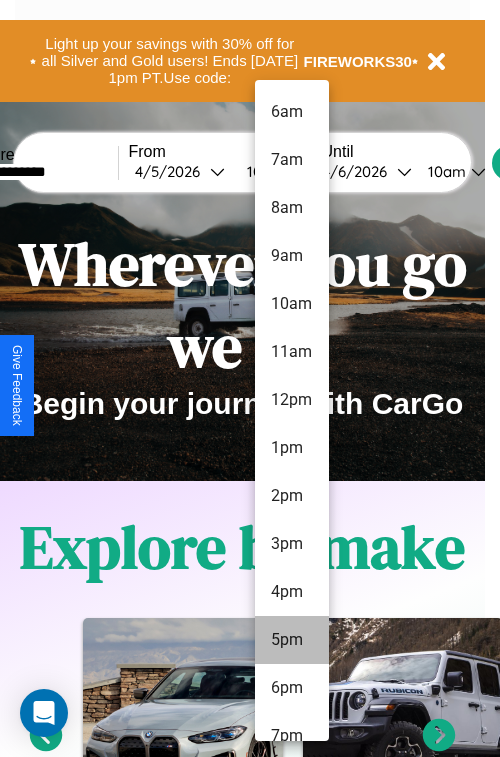 click on "5pm" at bounding box center [292, 640] 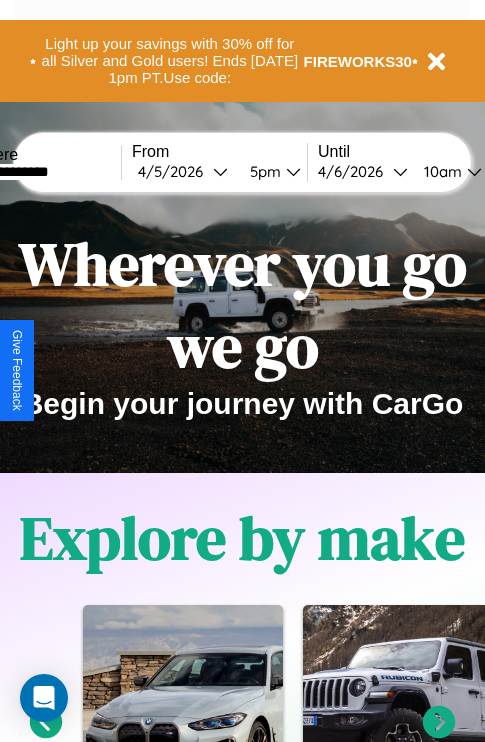 click on "10am" at bounding box center [440, 171] 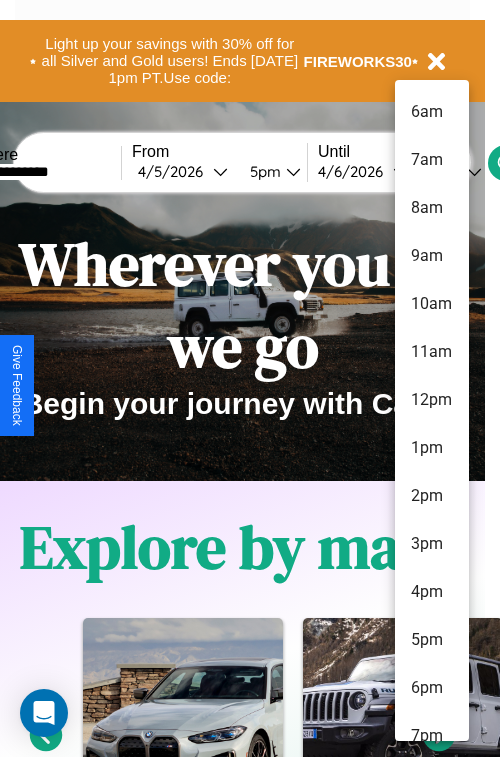 click on "12pm" at bounding box center (432, 400) 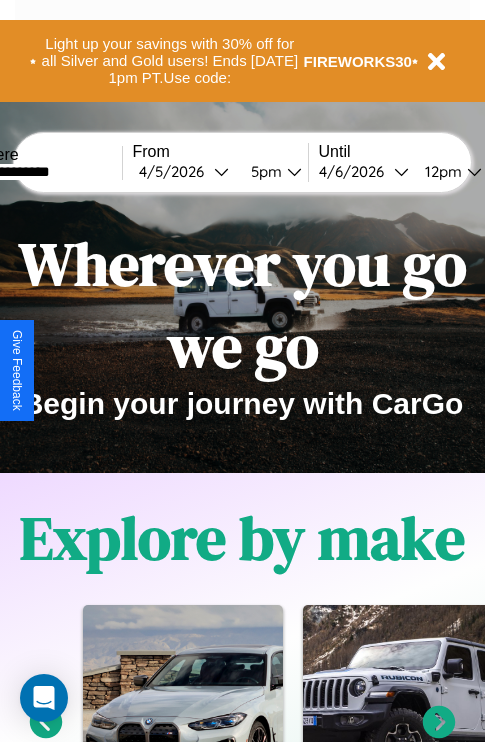 scroll, scrollTop: 0, scrollLeft: 65, axis: horizontal 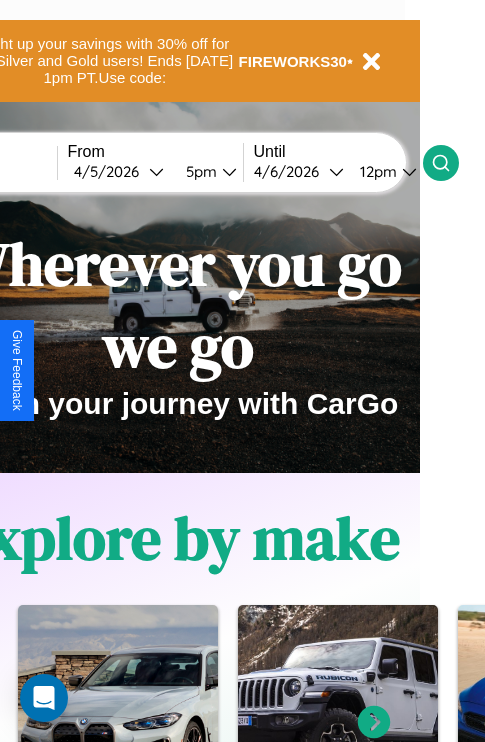 click 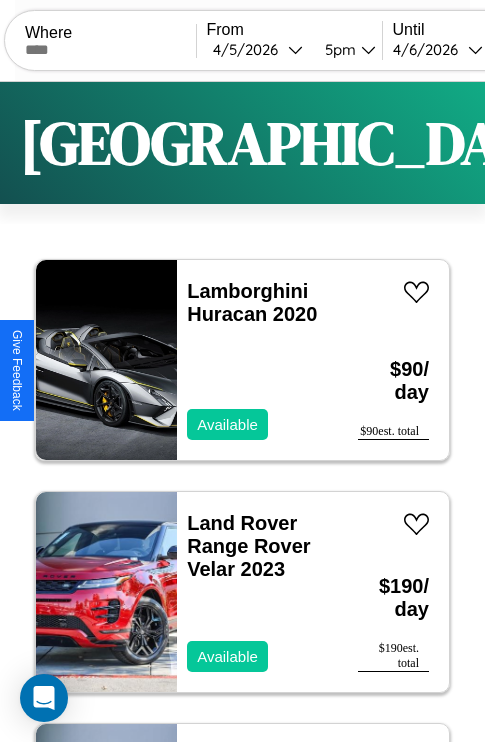 scroll, scrollTop: 52, scrollLeft: 0, axis: vertical 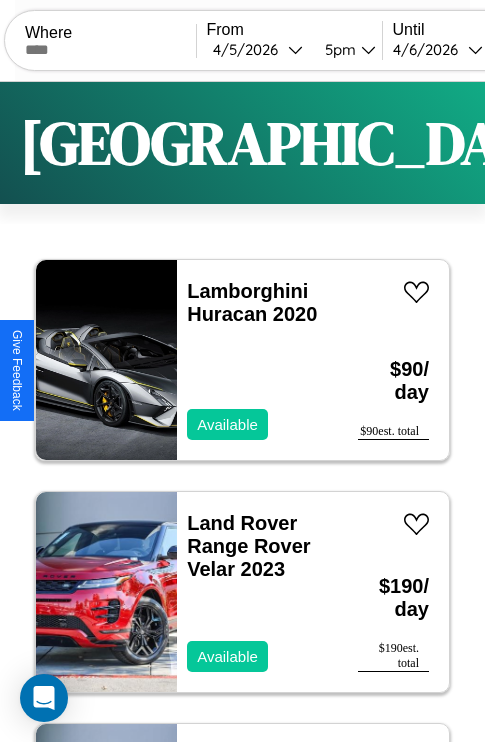 click on "Filters" at bounding box center (640, 143) 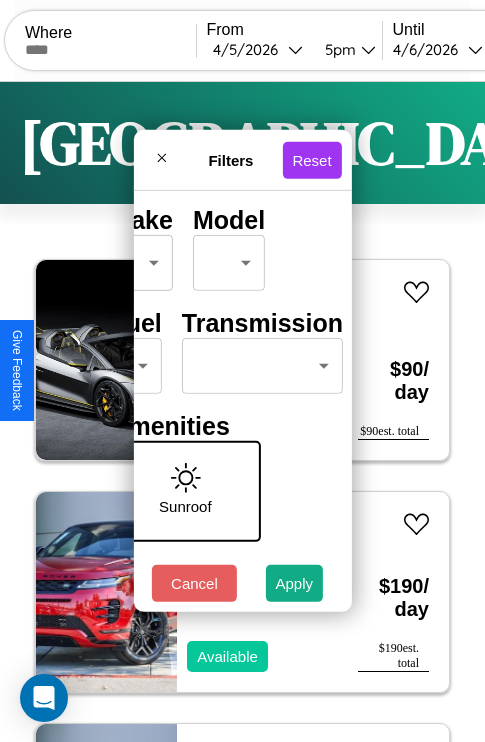 scroll, scrollTop: 162, scrollLeft: 63, axis: both 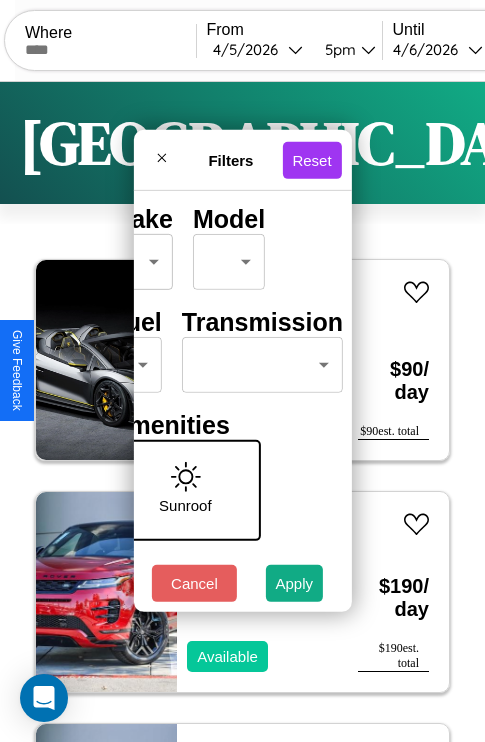 click on "CarGo Where From [DATE] 5pm Until [DATE] 12pm Become a Host Login Sign Up [GEOGRAPHIC_DATA] Filters 130  cars in this area These cars can be picked up in this city. Lamborghini   Huracan   2020 Available $ 90  / day $ 90  est. total Land Rover   Range Rover Velar   2023 Available $ 190  / day $ 190  est. total Land Rover   Range Rover Evoque   2016 Unavailable $ 130  / day $ 130  est. total Mercedes   S-Class   2014 Available $ 160  / day $ 160  est. total Maserati   228   2023 Available $ 70  / day $ 70  est. total GMC   WCA   2016 Available $ 40  / day $ 40  est. total Land Rover   Range Rover Evoque   2023 Available $ 160  / day $ 160  est. total Infiniti   QX4   2022 Available $ 150  / day $ 150  est. total Lincoln   Mark   2024 Available $ 90  / day $ 90  est. total Jeep   Patriot   2017 Available $ 60  / day $ 60  est. total Lexus   HS   2016 Available $ 70  / day $ 70  est. total Mazda   626   2021 Available $ 140  / day $ 140  est. total BMW   R 1100 S   2022 Unavailable $ 80  / day $ 80     $" at bounding box center [242, 412] 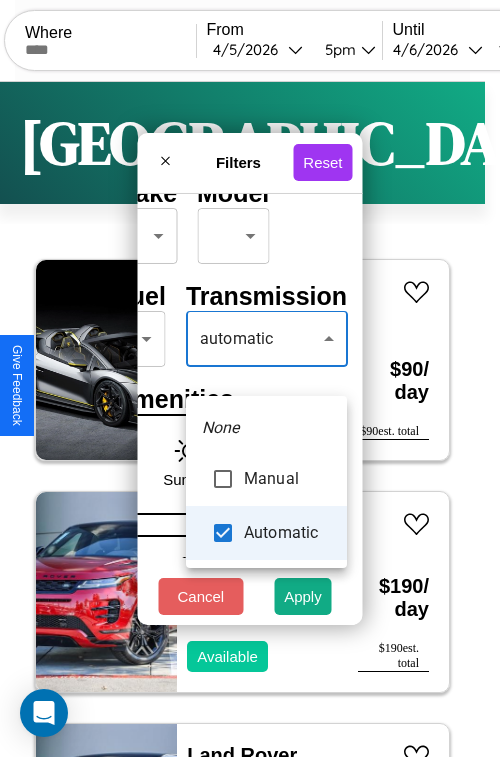 type on "*********" 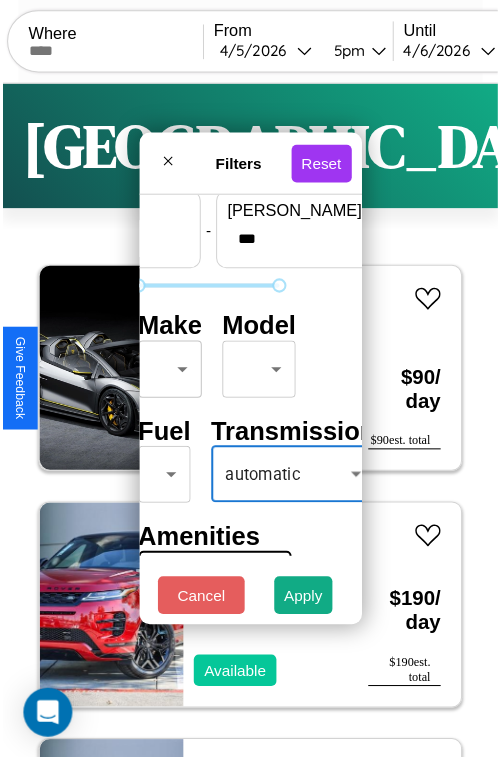 scroll, scrollTop: 59, scrollLeft: 40, axis: both 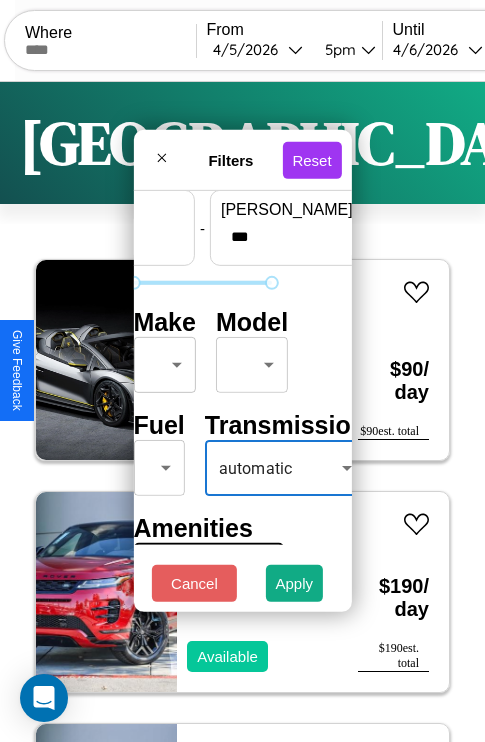 click on "CarGo Where From [DATE] 5pm Until [DATE] 12pm Become a Host Login Sign Up [GEOGRAPHIC_DATA] Filters 130  cars in this area These cars can be picked up in this city. Lamborghini   Huracan   2020 Available $ 90  / day $ 90  est. total Land Rover   Range Rover Velar   2023 Available $ 190  / day $ 190  est. total Land Rover   Range Rover Evoque   2016 Unavailable $ 130  / day $ 130  est. total Mercedes   S-Class   2014 Available $ 160  / day $ 160  est. total Maserati   228   2023 Available $ 70  / day $ 70  est. total GMC   WCA   2016 Available $ 40  / day $ 40  est. total Land Rover   Range Rover Evoque   2023 Available $ 160  / day $ 160  est. total Infiniti   QX4   2022 Available $ 150  / day $ 150  est. total Lincoln   Mark   2024 Available $ 90  / day $ 90  est. total Jeep   Patriot   2017 Available $ 60  / day $ 60  est. total Lexus   HS   2016 Available $ 70  / day $ 70  est. total Mazda   626   2021 Available $ 140  / day $ 140  est. total BMW   R 1100 S   2022 Unavailable $ 80  / day $ 80     $" at bounding box center (242, 412) 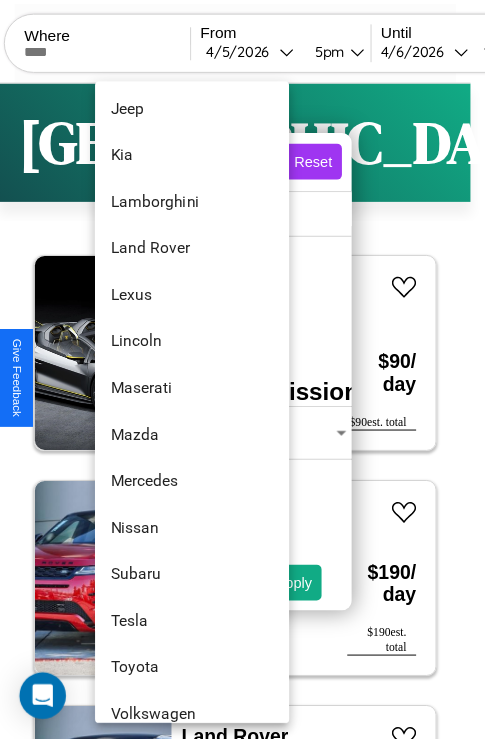 scroll, scrollTop: 1083, scrollLeft: 0, axis: vertical 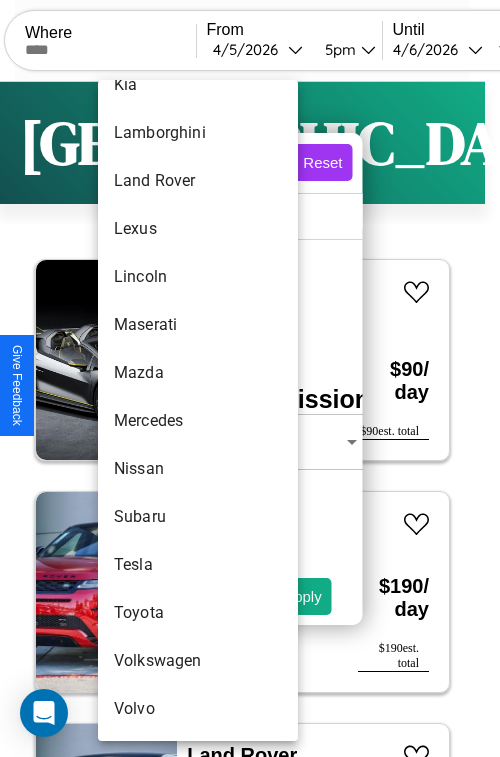 click on "Mercedes" at bounding box center (198, 421) 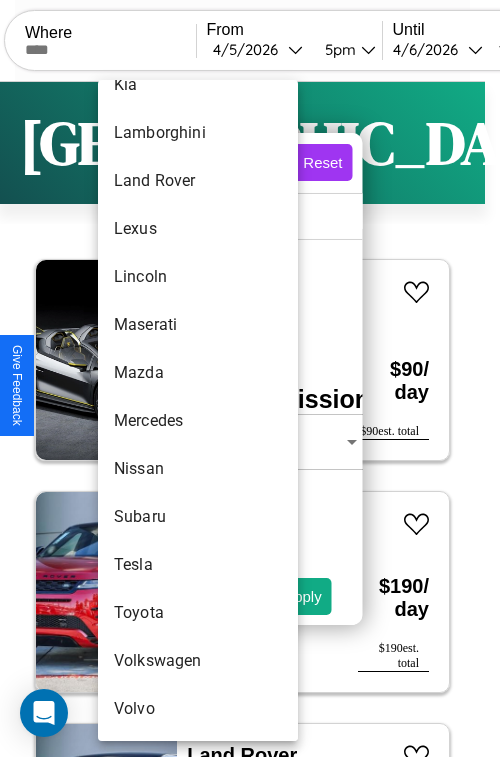 type on "********" 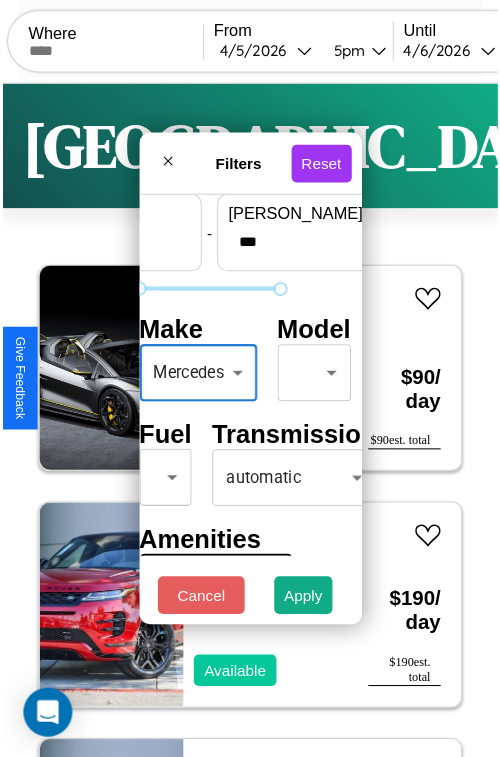 scroll, scrollTop: 162, scrollLeft: 40, axis: both 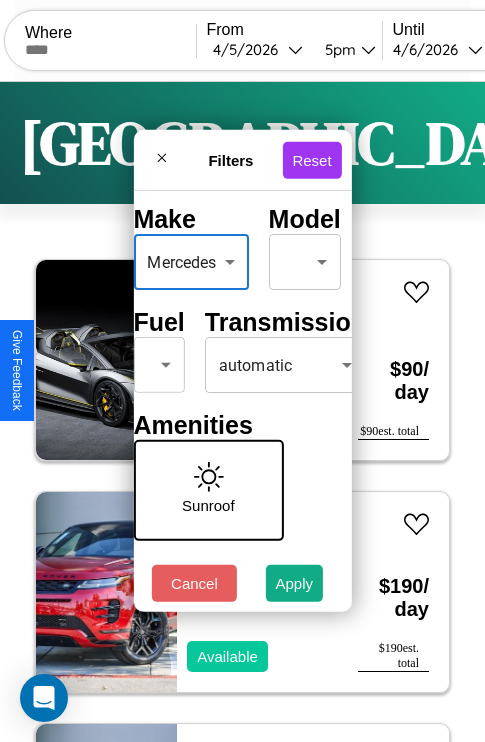 click on "CarGo Where From [DATE] 5pm Until [DATE] 12pm Become a Host Login Sign Up [GEOGRAPHIC_DATA] Filters 130  cars in this area These cars can be picked up in this city. Lamborghini   Huracan   2020 Available $ 90  / day $ 90  est. total Land Rover   Range Rover Velar   2023 Available $ 190  / day $ 190  est. total Land Rover   Range Rover Evoque   2016 Unavailable $ 130  / day $ 130  est. total Mercedes   S-Class   2014 Available $ 160  / day $ 160  est. total Maserati   228   2023 Available $ 70  / day $ 70  est. total GMC   WCA   2016 Available $ 40  / day $ 40  est. total Land Rover   Range Rover Evoque   2023 Available $ 160  / day $ 160  est. total Infiniti   QX4   2022 Available $ 150  / day $ 150  est. total Lincoln   Mark   2024 Available $ 90  / day $ 90  est. total Jeep   Patriot   2017 Available $ 60  / day $ 60  est. total Lexus   HS   2016 Available $ 70  / day $ 70  est. total Mazda   626   2021 Available $ 140  / day $ 140  est. total BMW   R 1100 S   2022 Unavailable $ 80  / day $ 80     $" at bounding box center [242, 412] 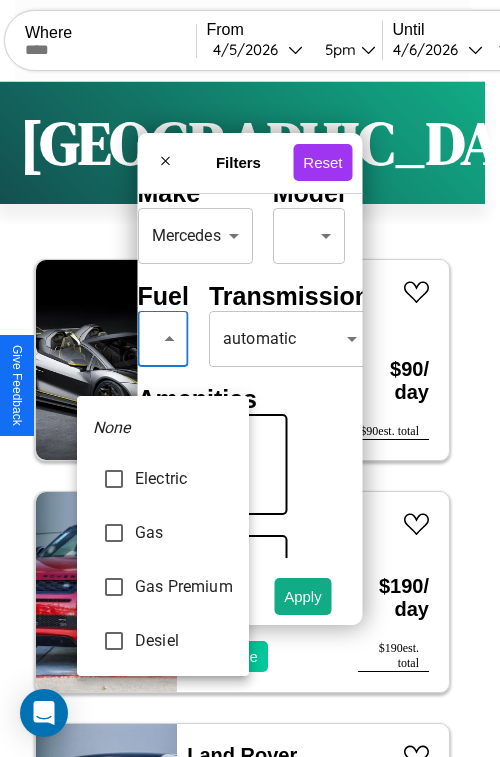 type on "***" 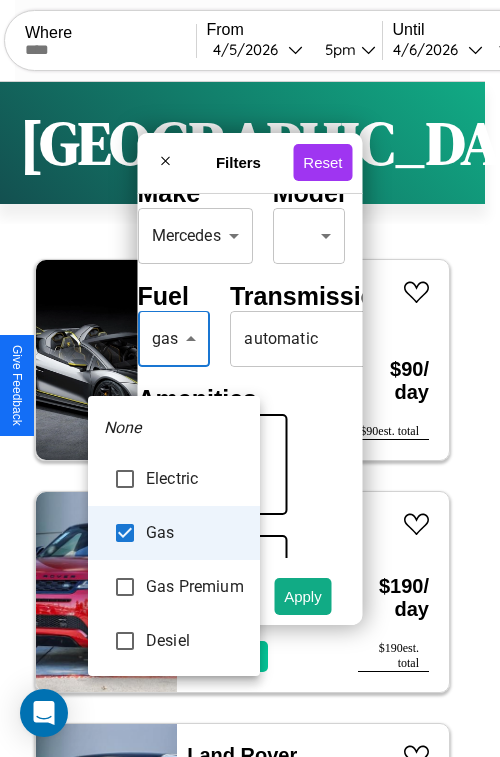click at bounding box center [250, 378] 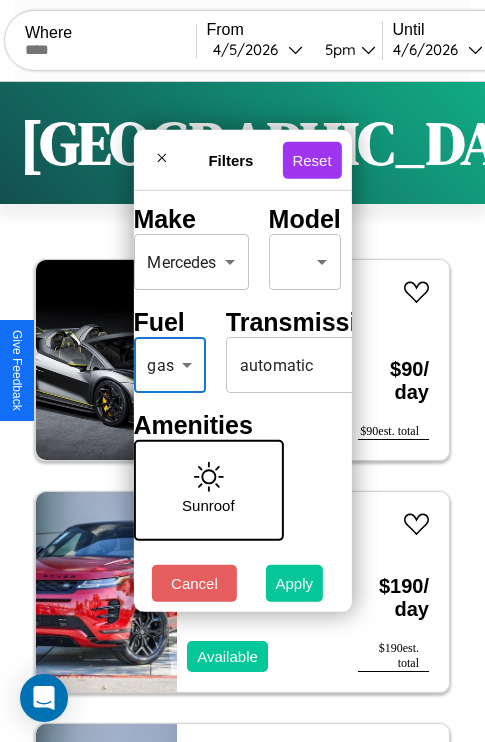 click on "Apply" at bounding box center (295, 583) 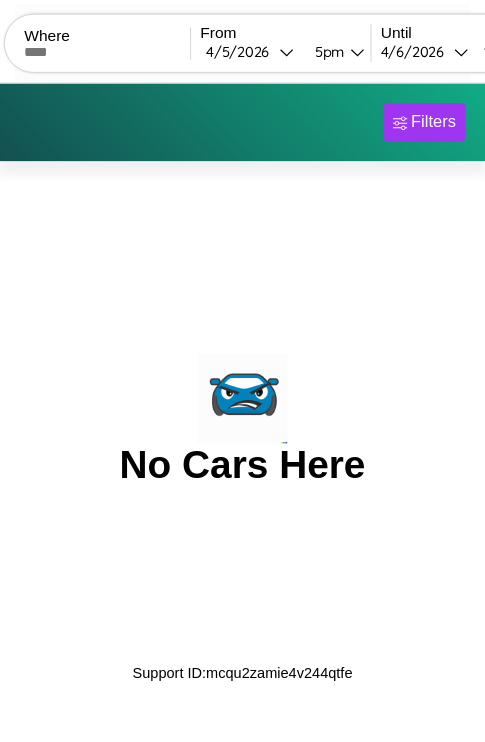scroll, scrollTop: 0, scrollLeft: 0, axis: both 